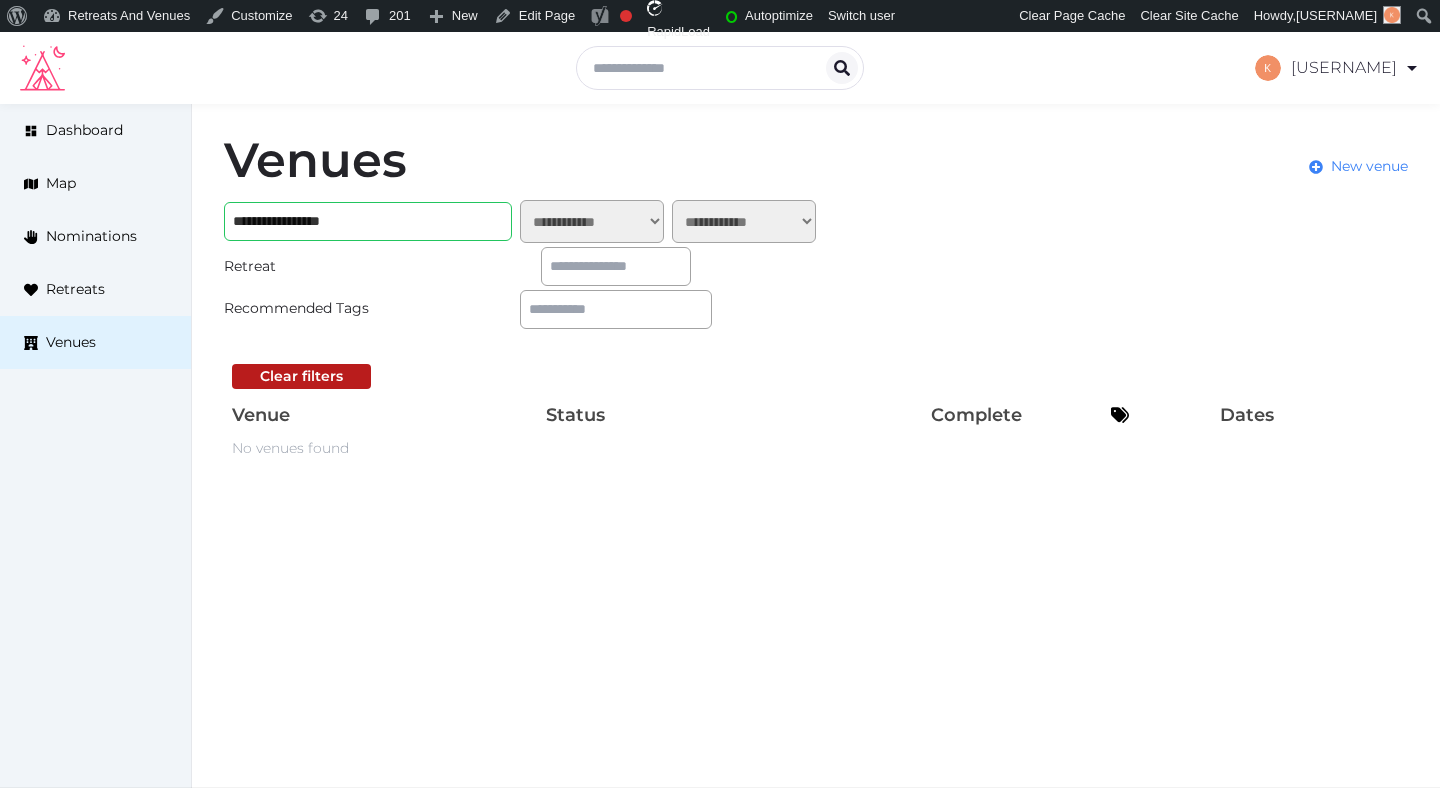 scroll, scrollTop: 0, scrollLeft: 0, axis: both 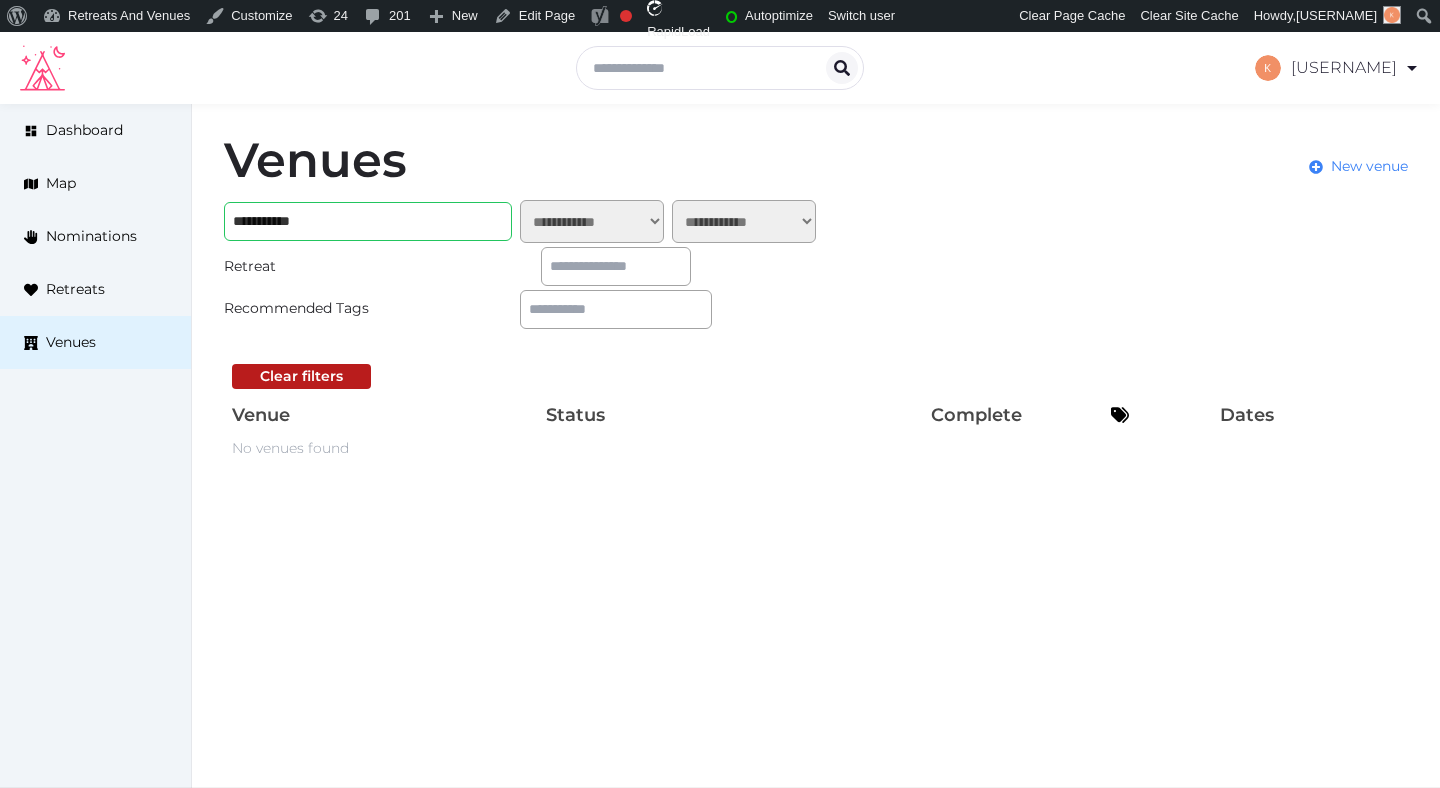 type on "**********" 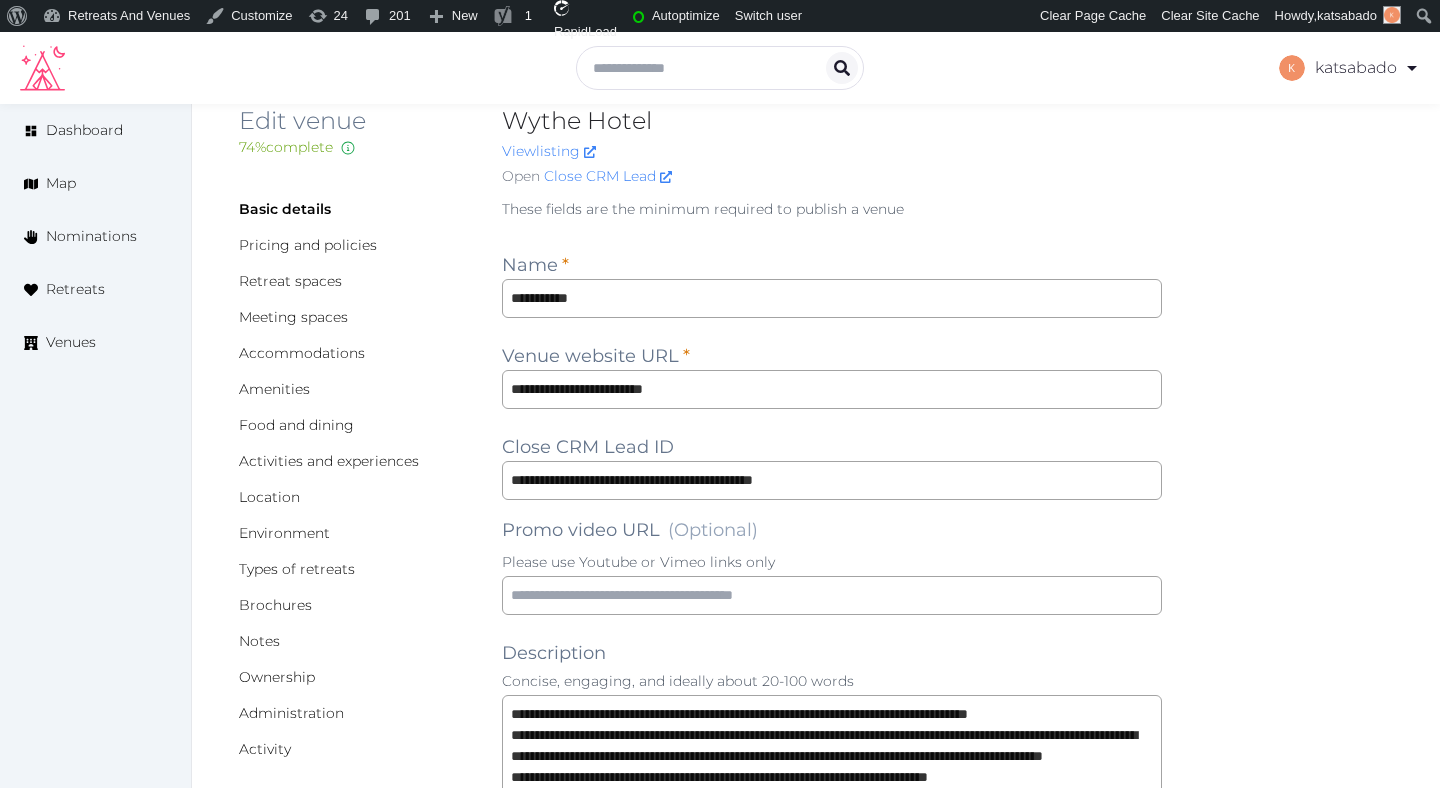 scroll, scrollTop: 63, scrollLeft: 0, axis: vertical 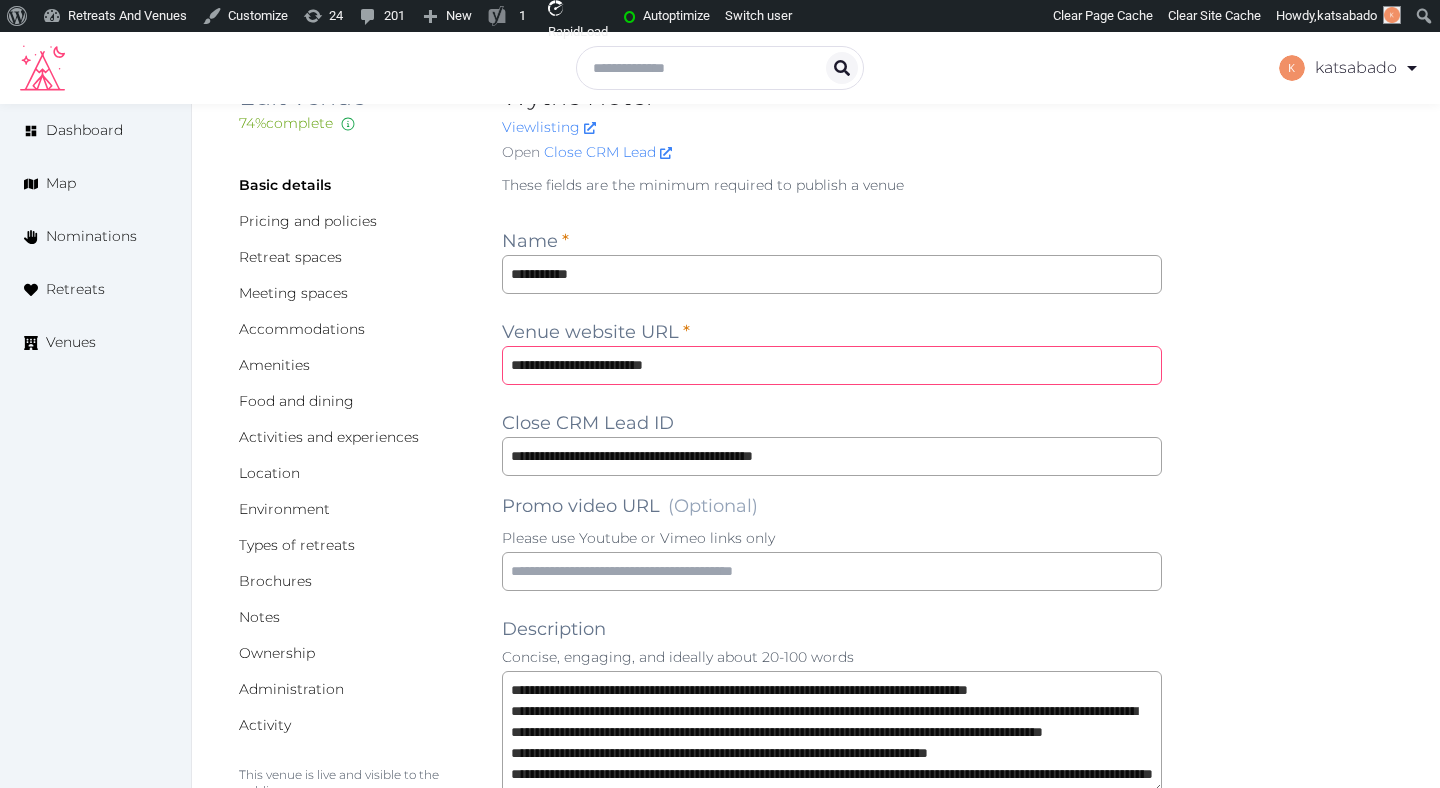 click on "**********" at bounding box center (832, 365) 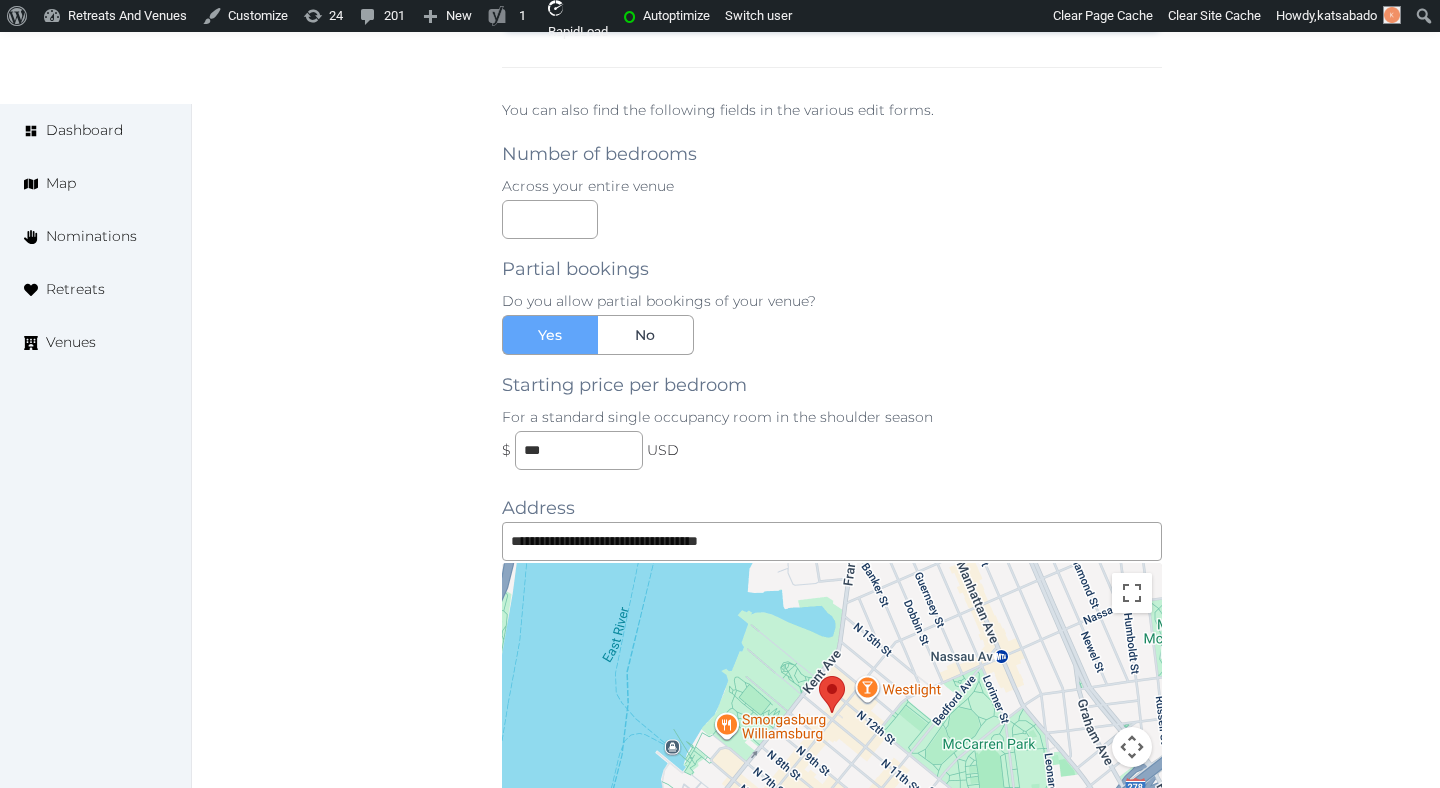 scroll, scrollTop: 1735, scrollLeft: 0, axis: vertical 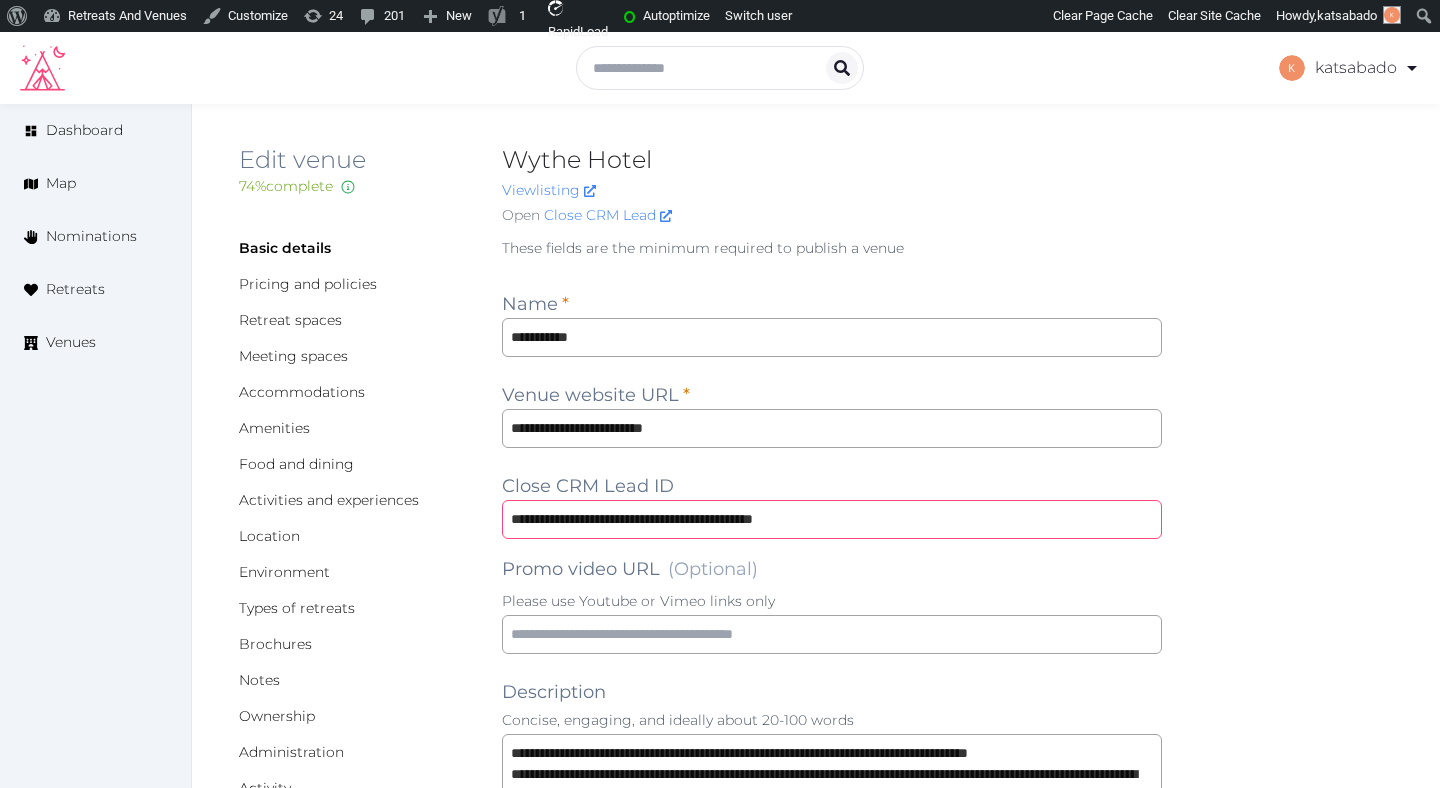 click on "**********" at bounding box center (832, 519) 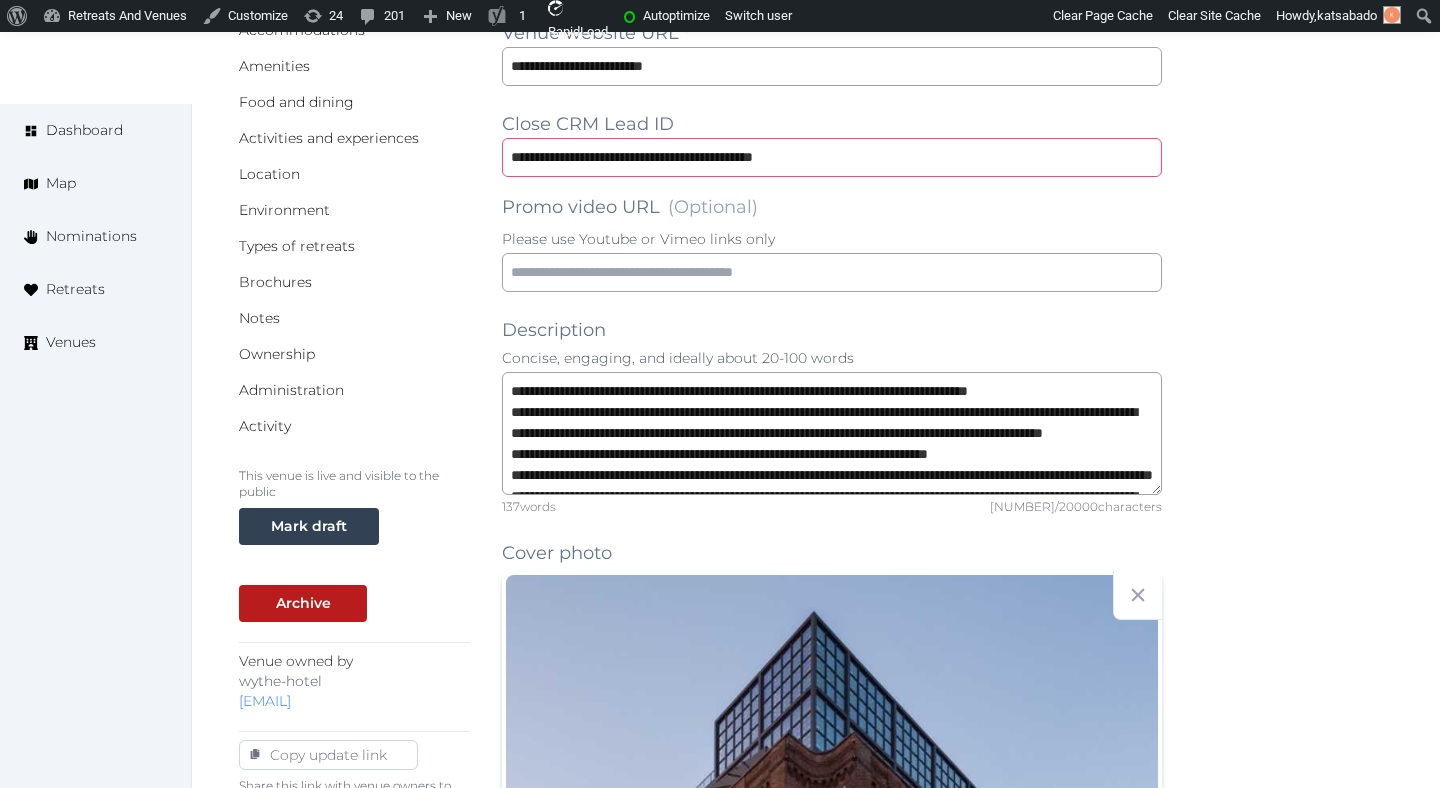 scroll, scrollTop: 373, scrollLeft: 0, axis: vertical 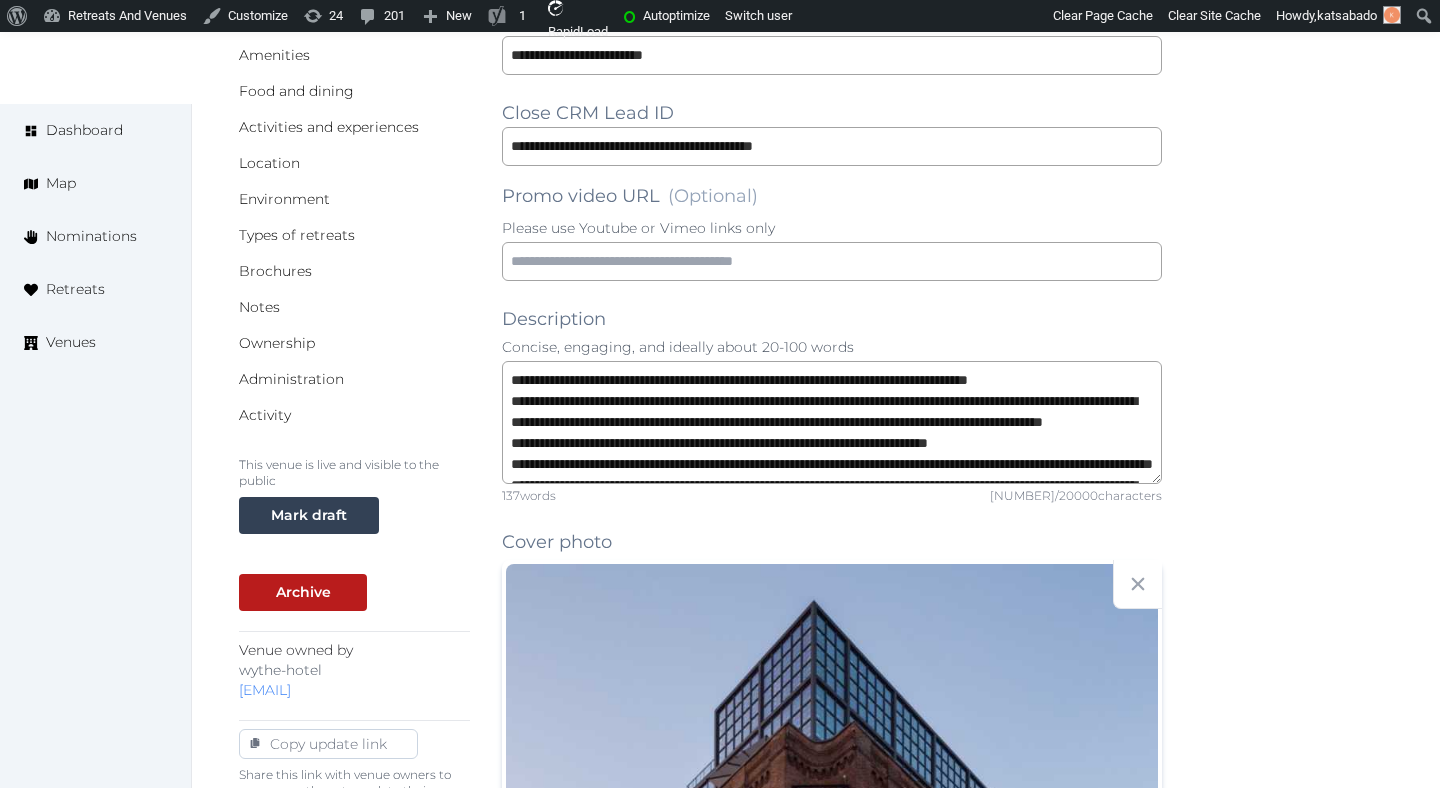click on "**********" at bounding box center (816, 1565) 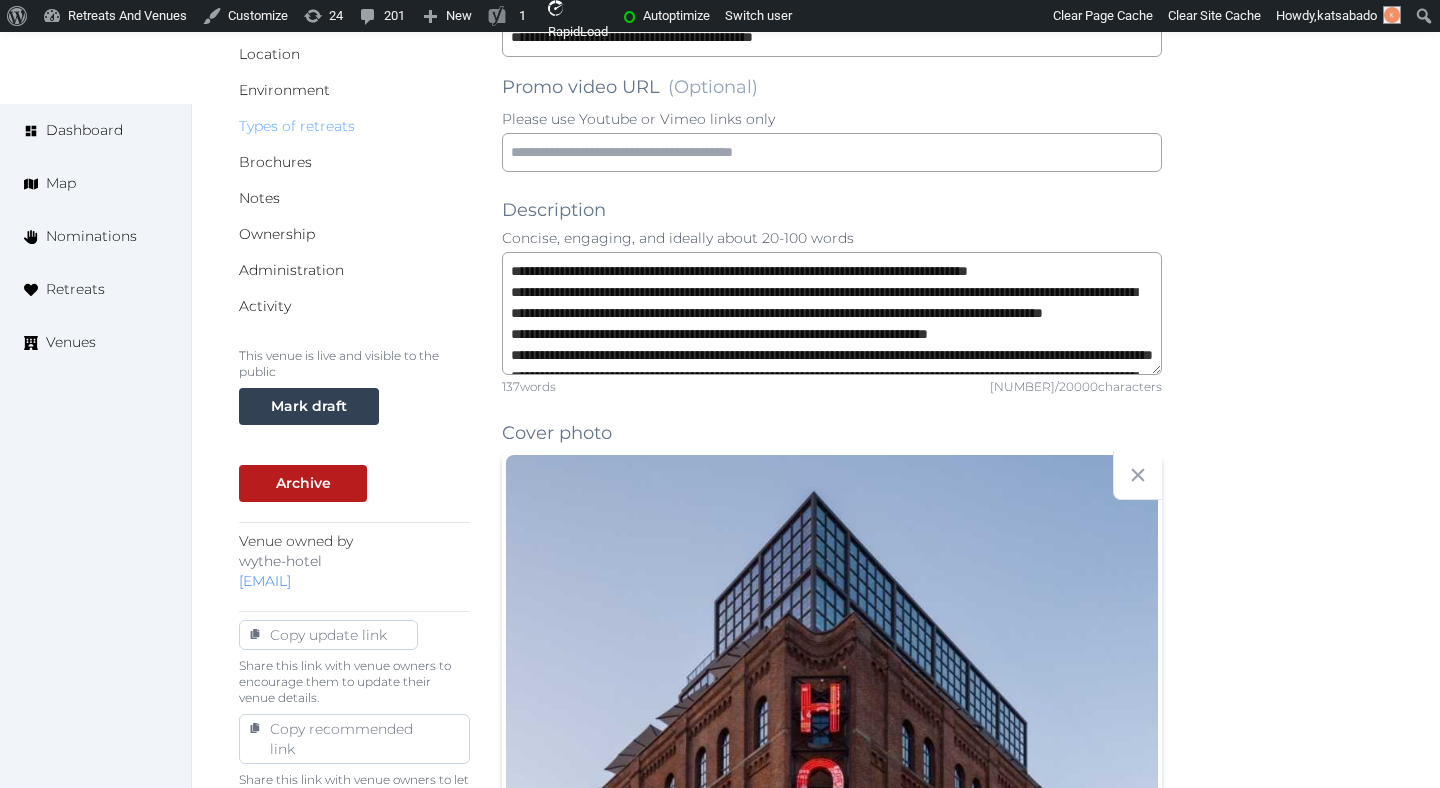 scroll, scrollTop: 485, scrollLeft: 0, axis: vertical 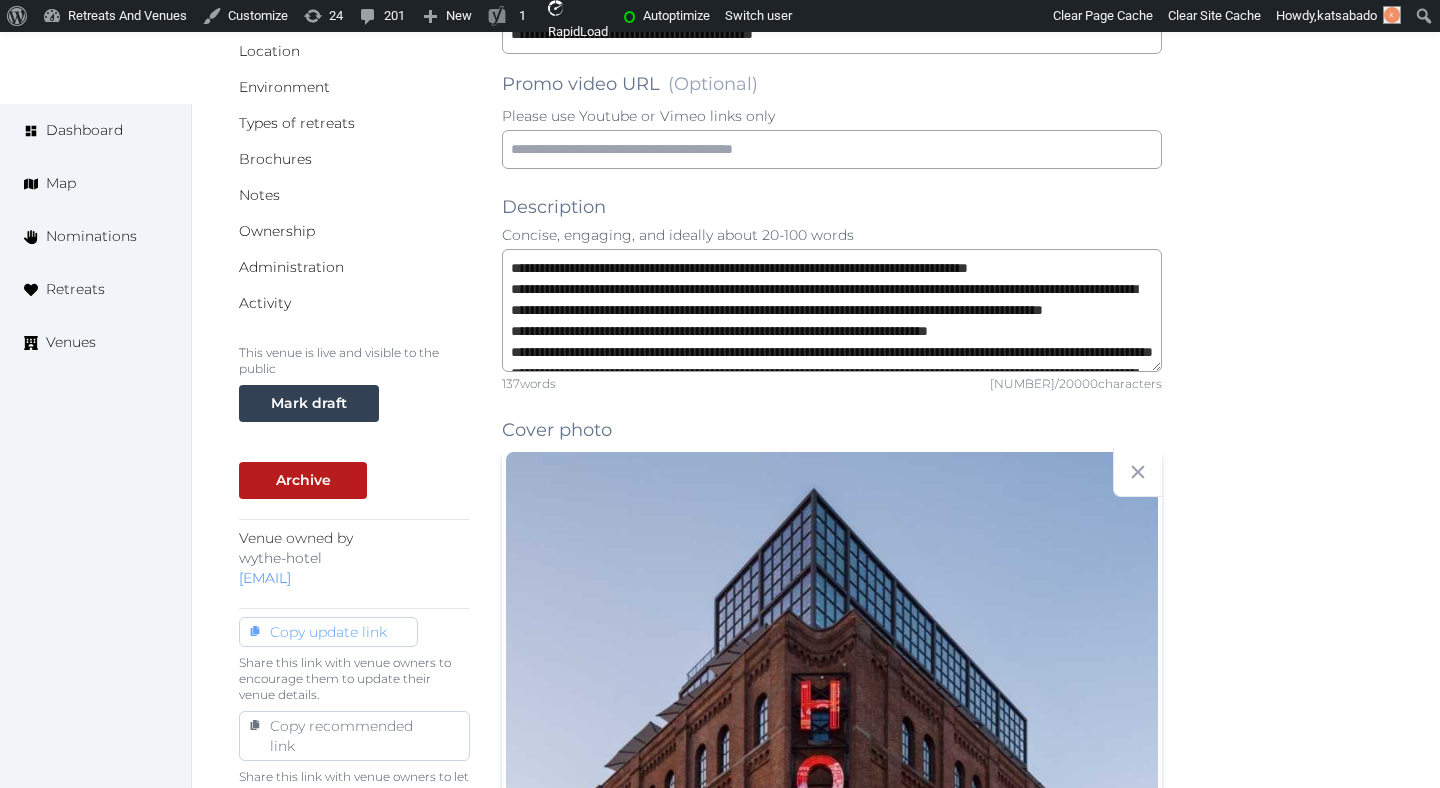 click on "Copy update link" at bounding box center (328, 632) 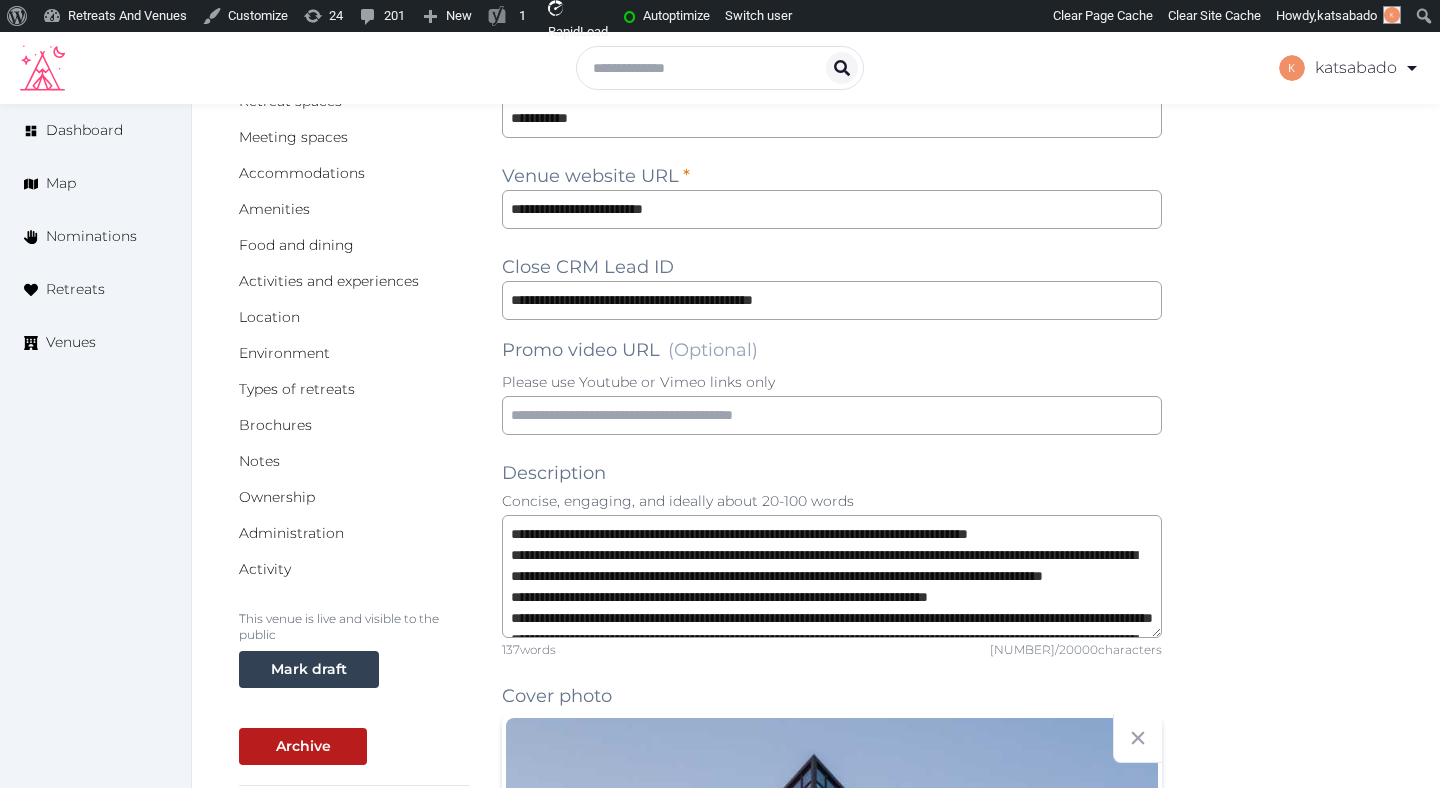 scroll, scrollTop: 0, scrollLeft: 0, axis: both 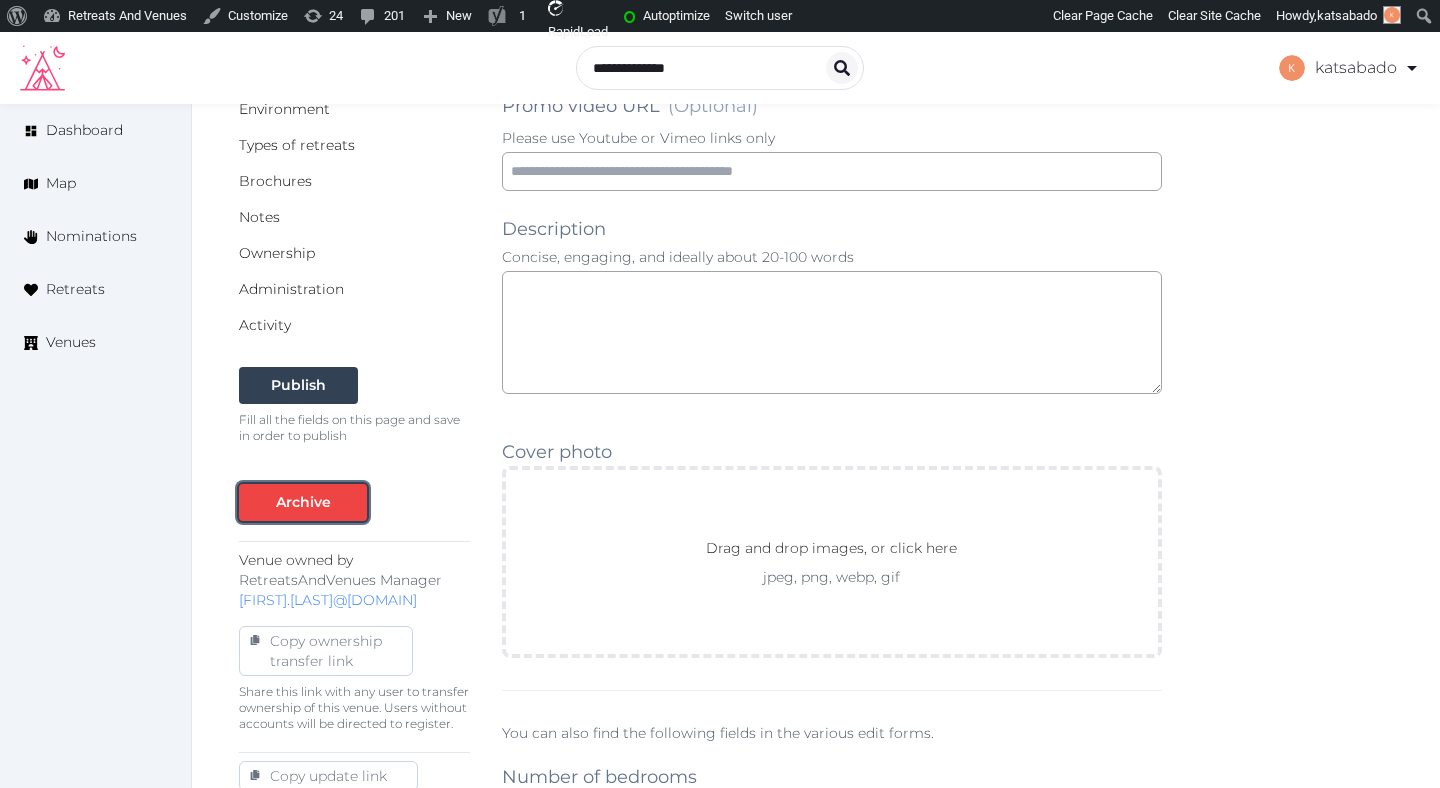 click at bounding box center [351, 502] 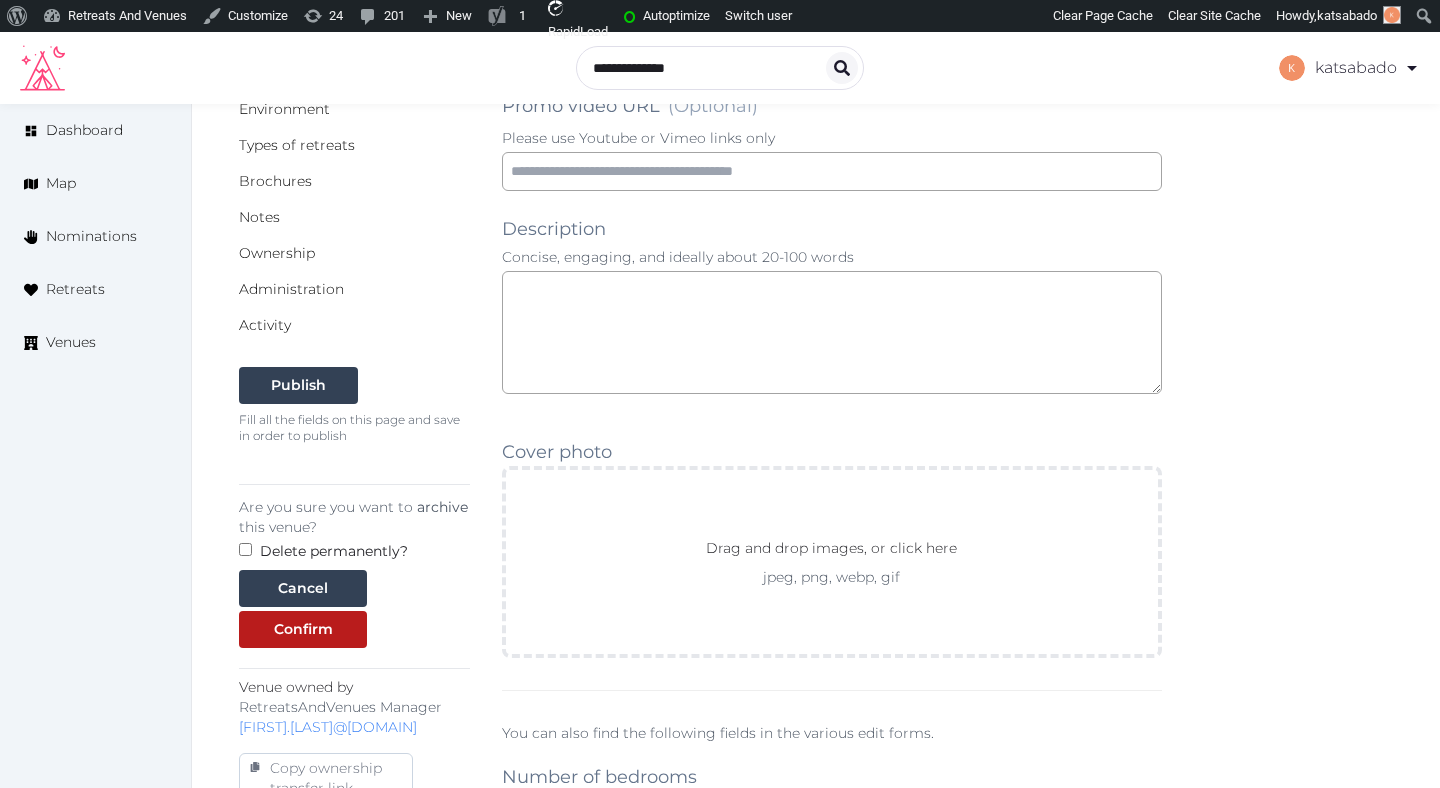 click on "Delete permanently?" at bounding box center (334, 551) 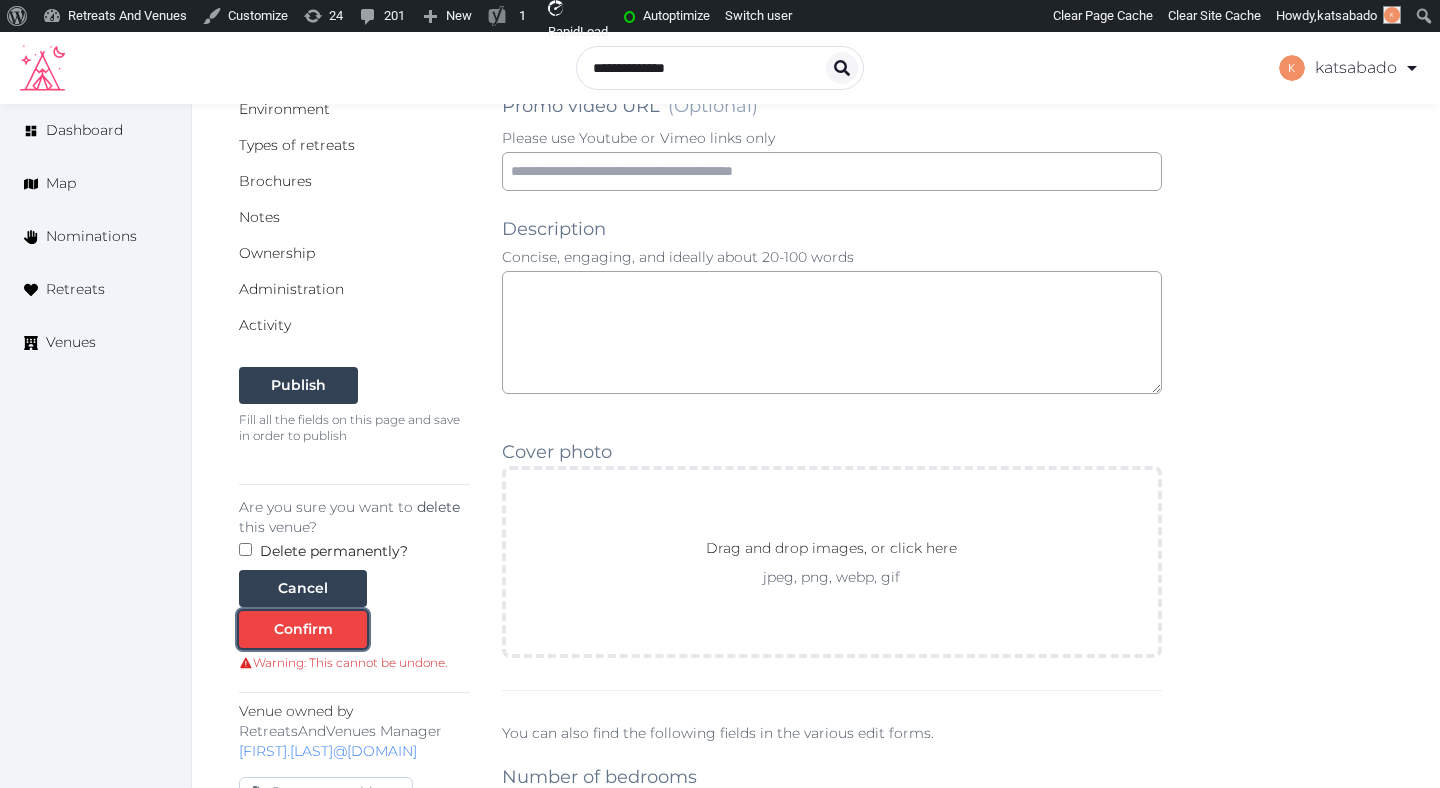 click on "Confirm" at bounding box center (303, 629) 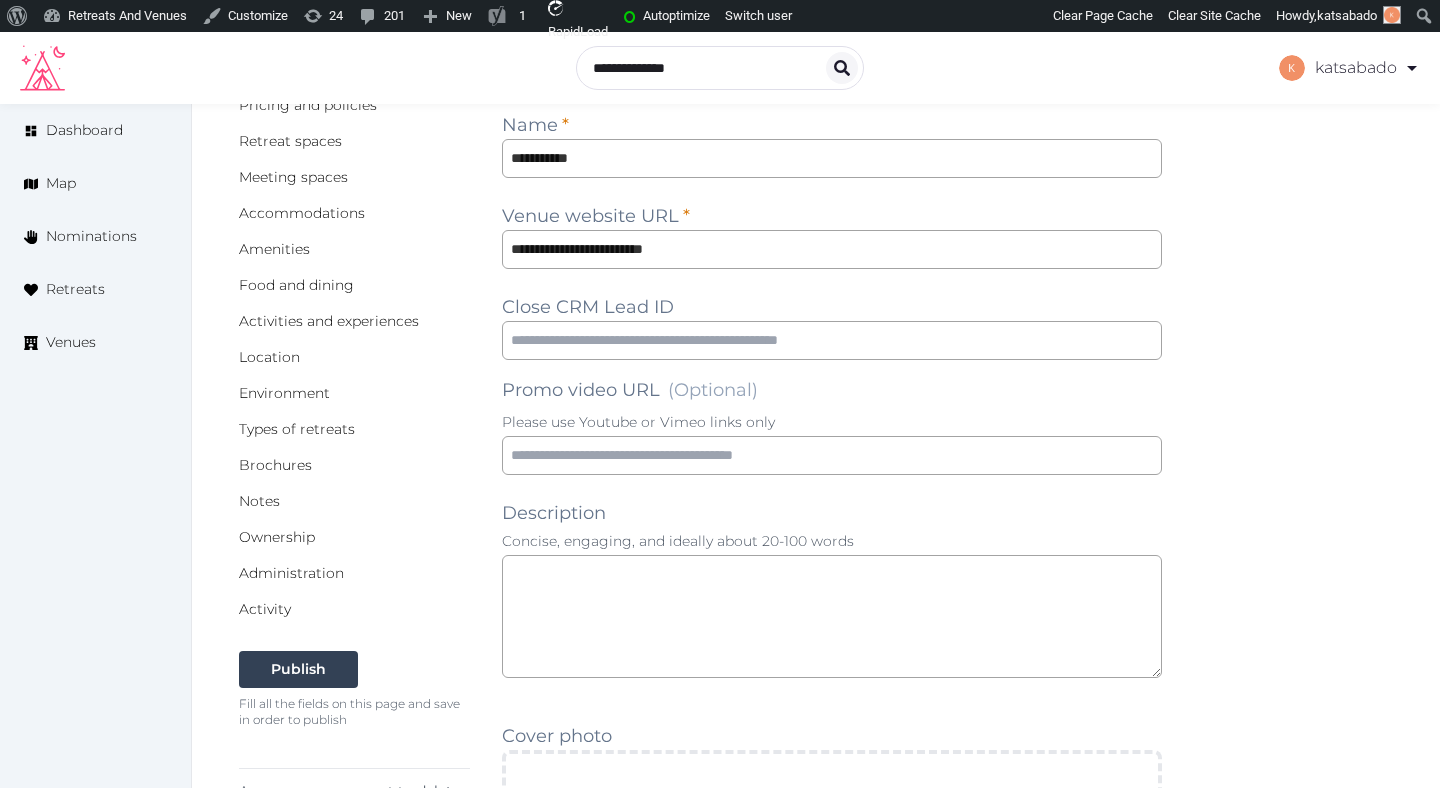 scroll, scrollTop: 0, scrollLeft: 0, axis: both 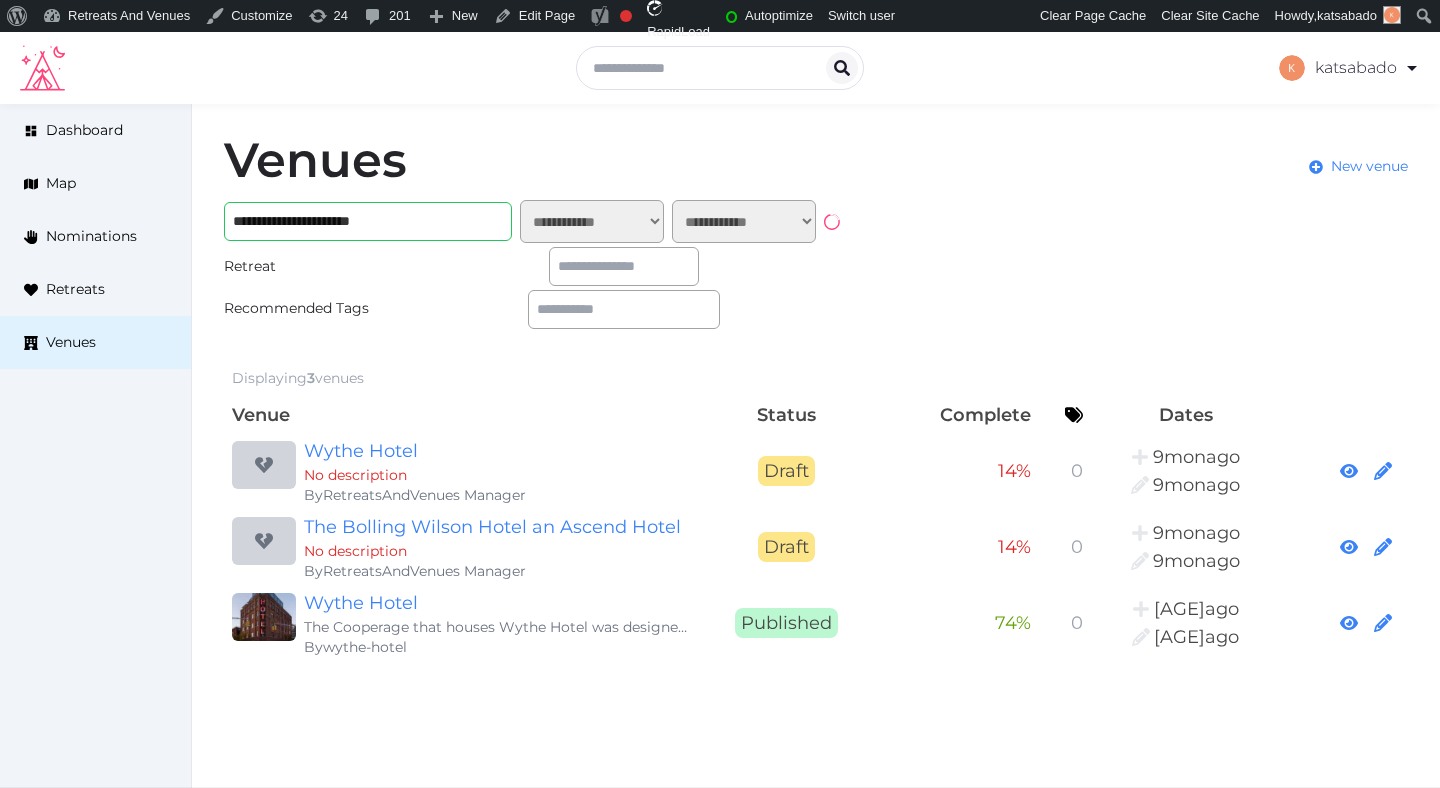 type on "**********" 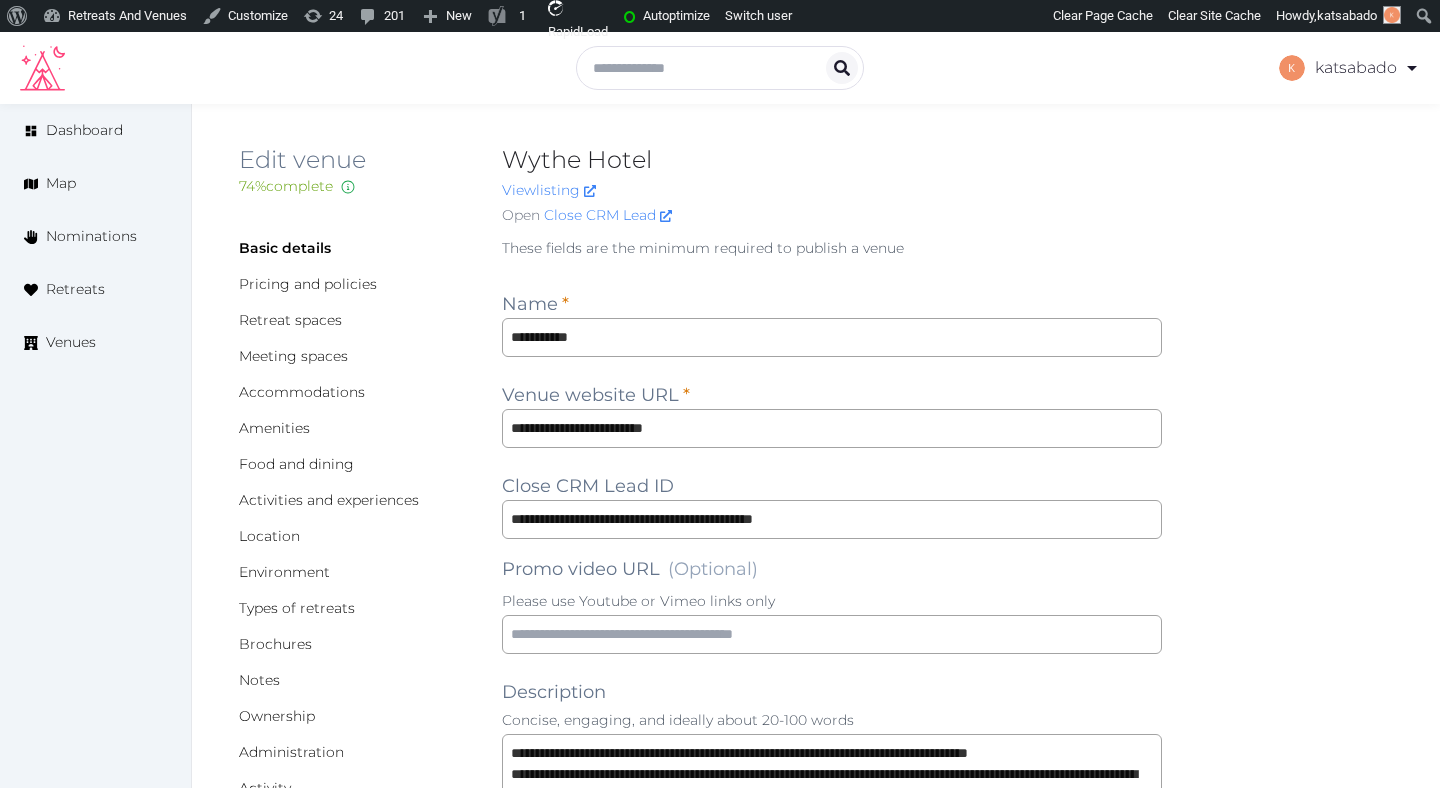 scroll, scrollTop: 0, scrollLeft: 0, axis: both 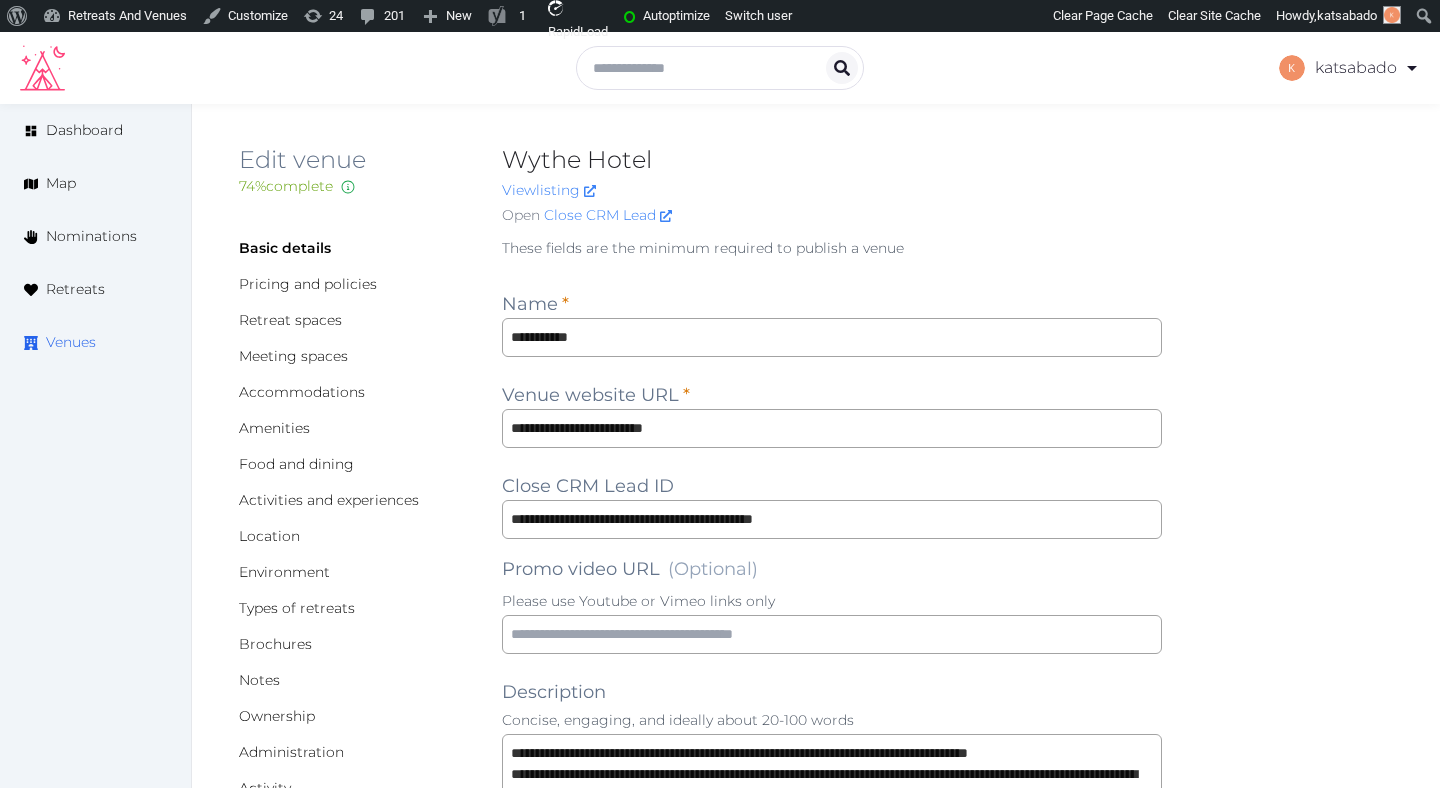 click on "Venues" at bounding box center (71, 342) 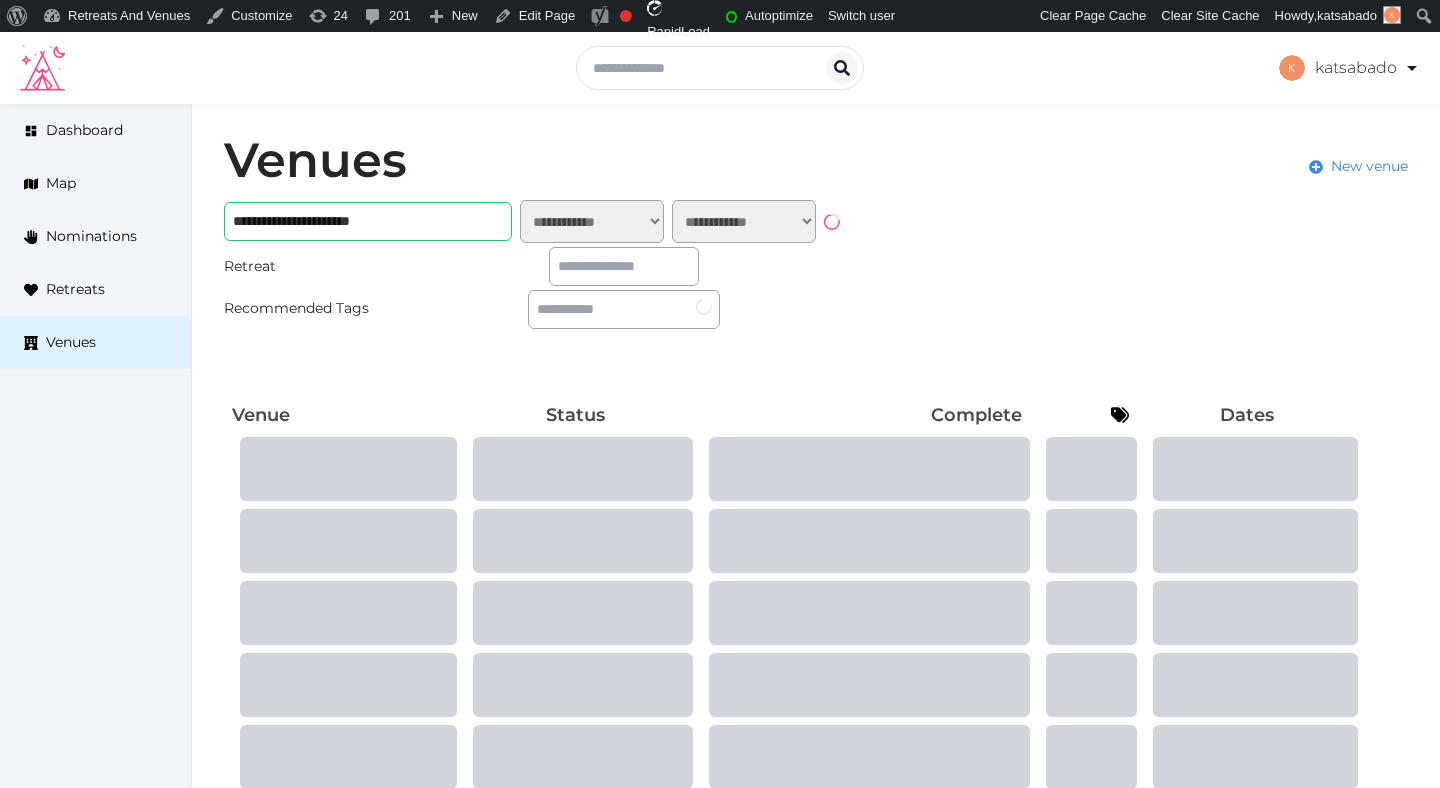 scroll, scrollTop: 0, scrollLeft: 0, axis: both 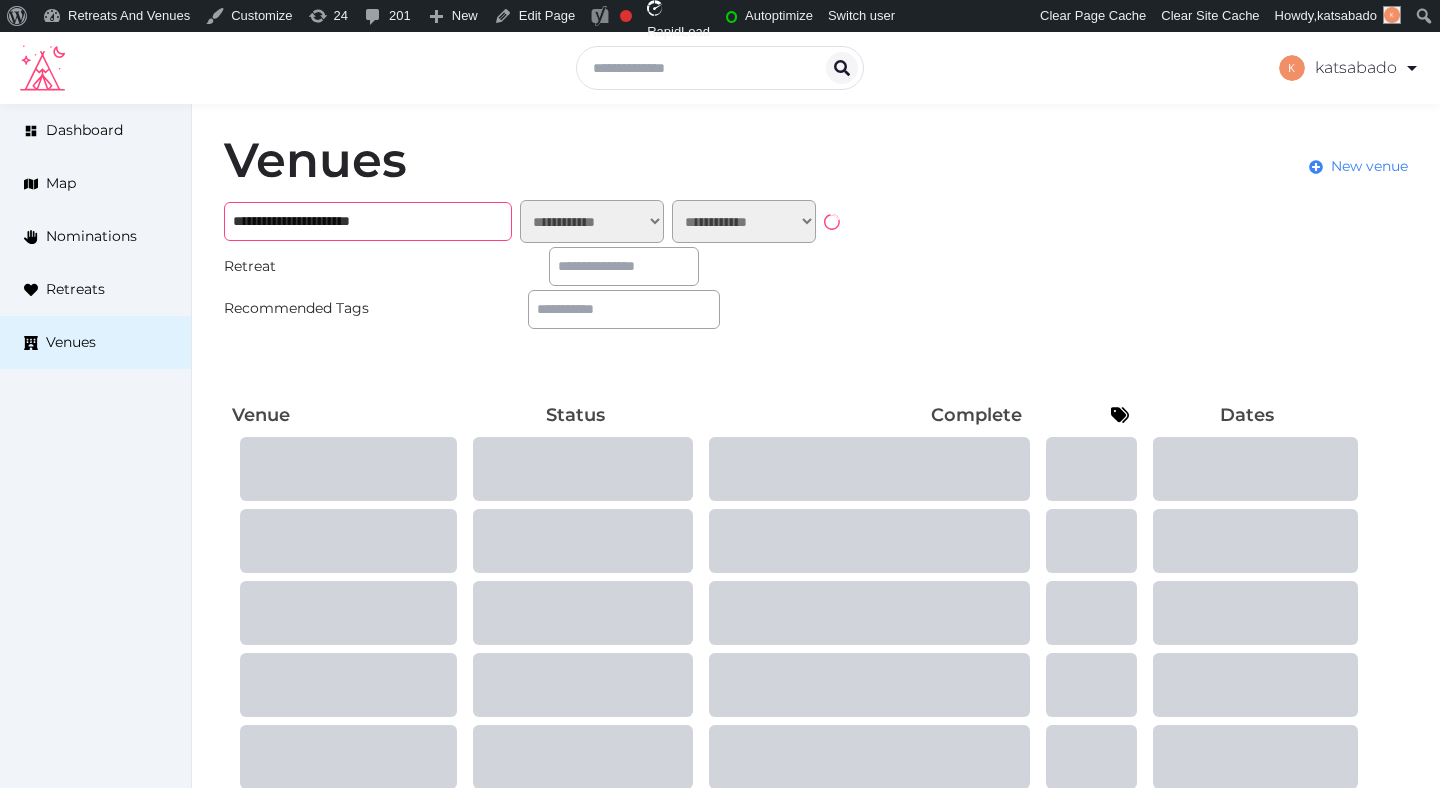 click on "**********" at bounding box center [368, 221] 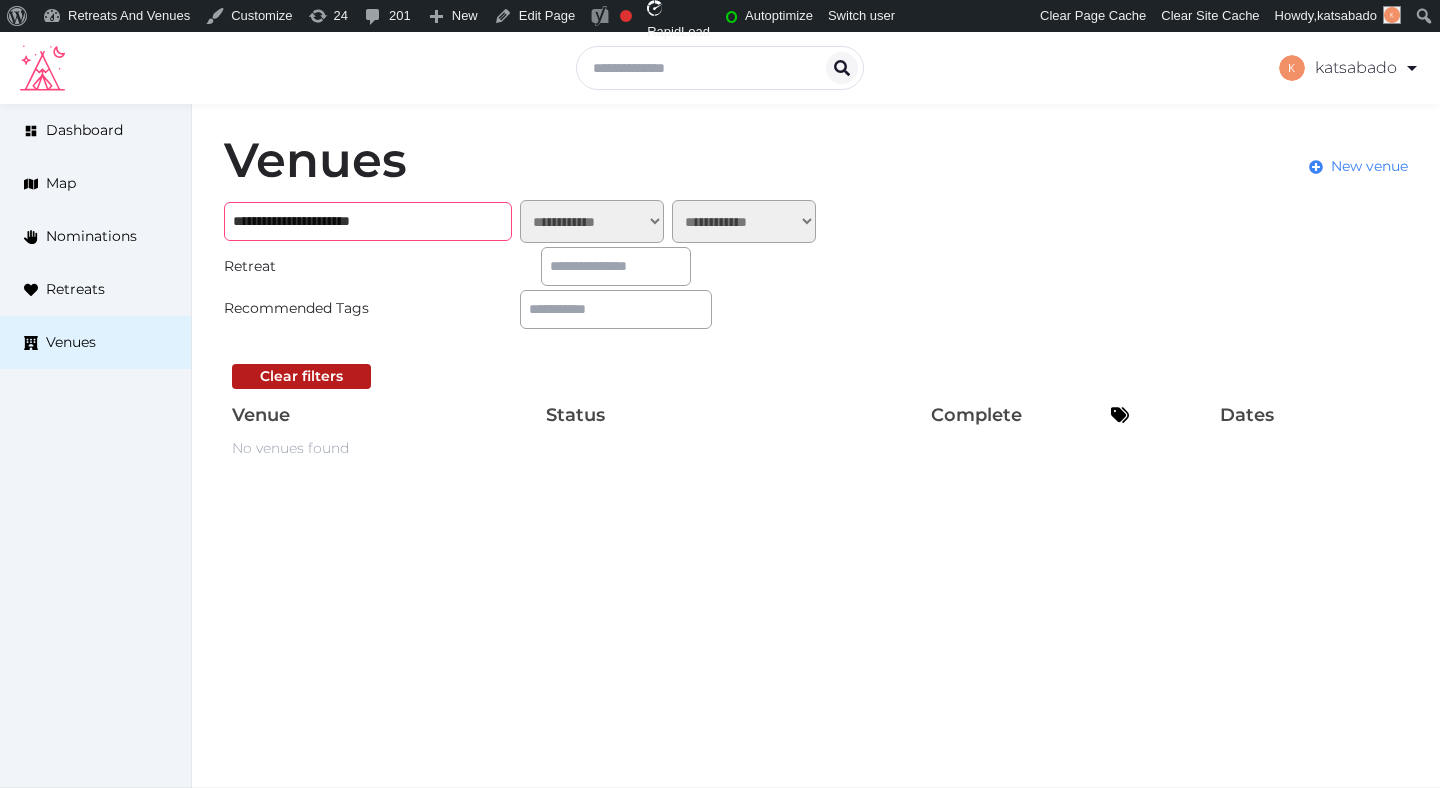paste 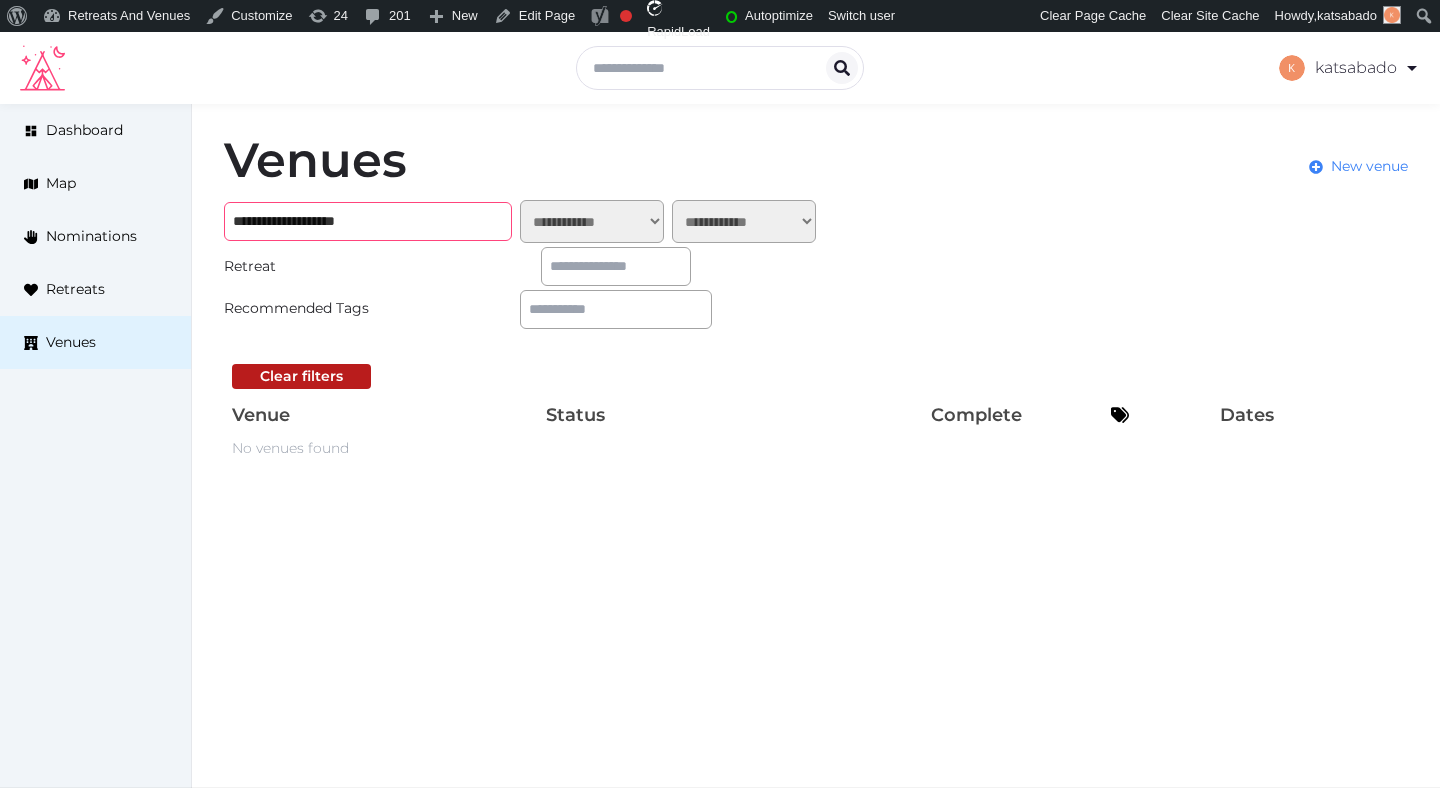 drag, startPoint x: 264, startPoint y: 222, endPoint x: 215, endPoint y: 211, distance: 50.219517 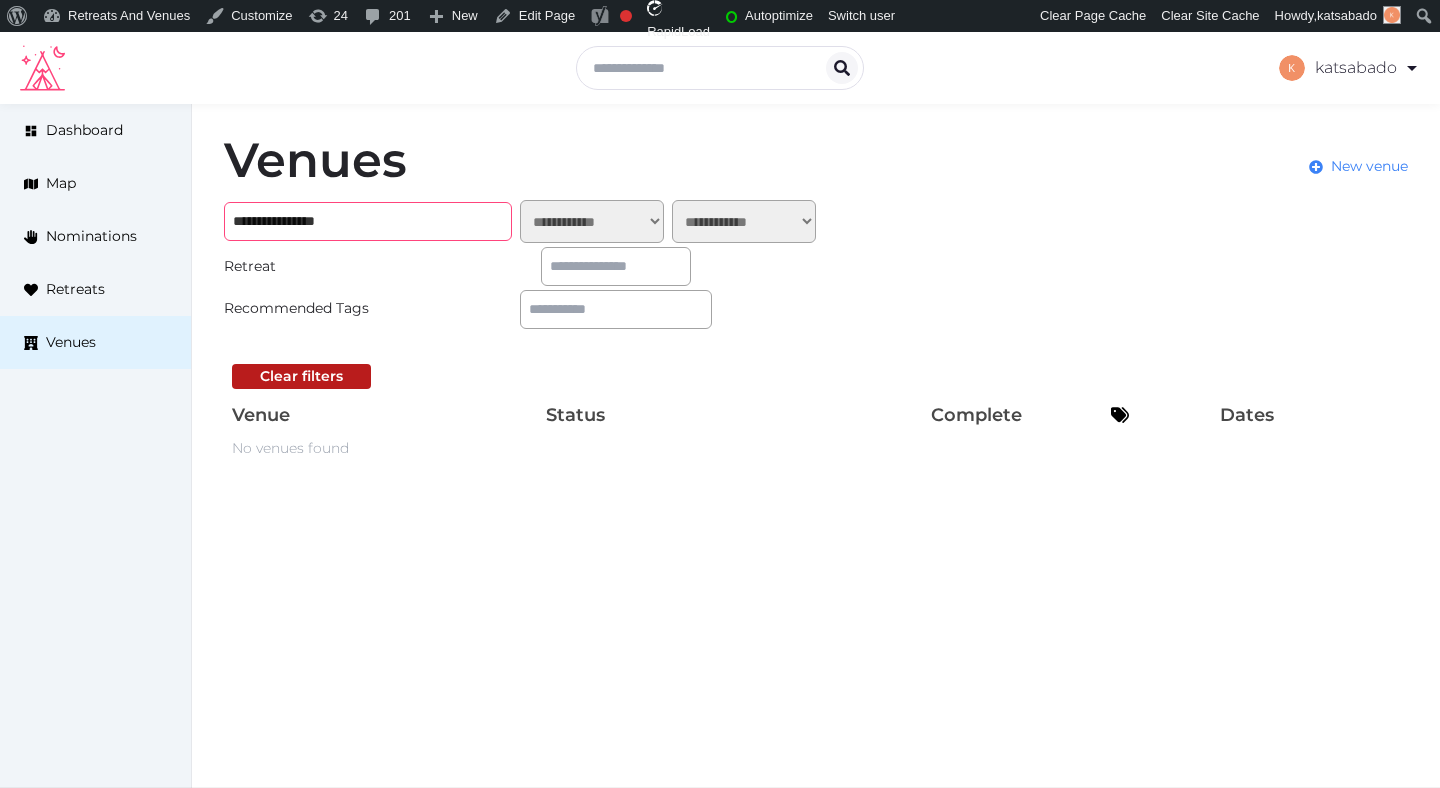 type on "**********" 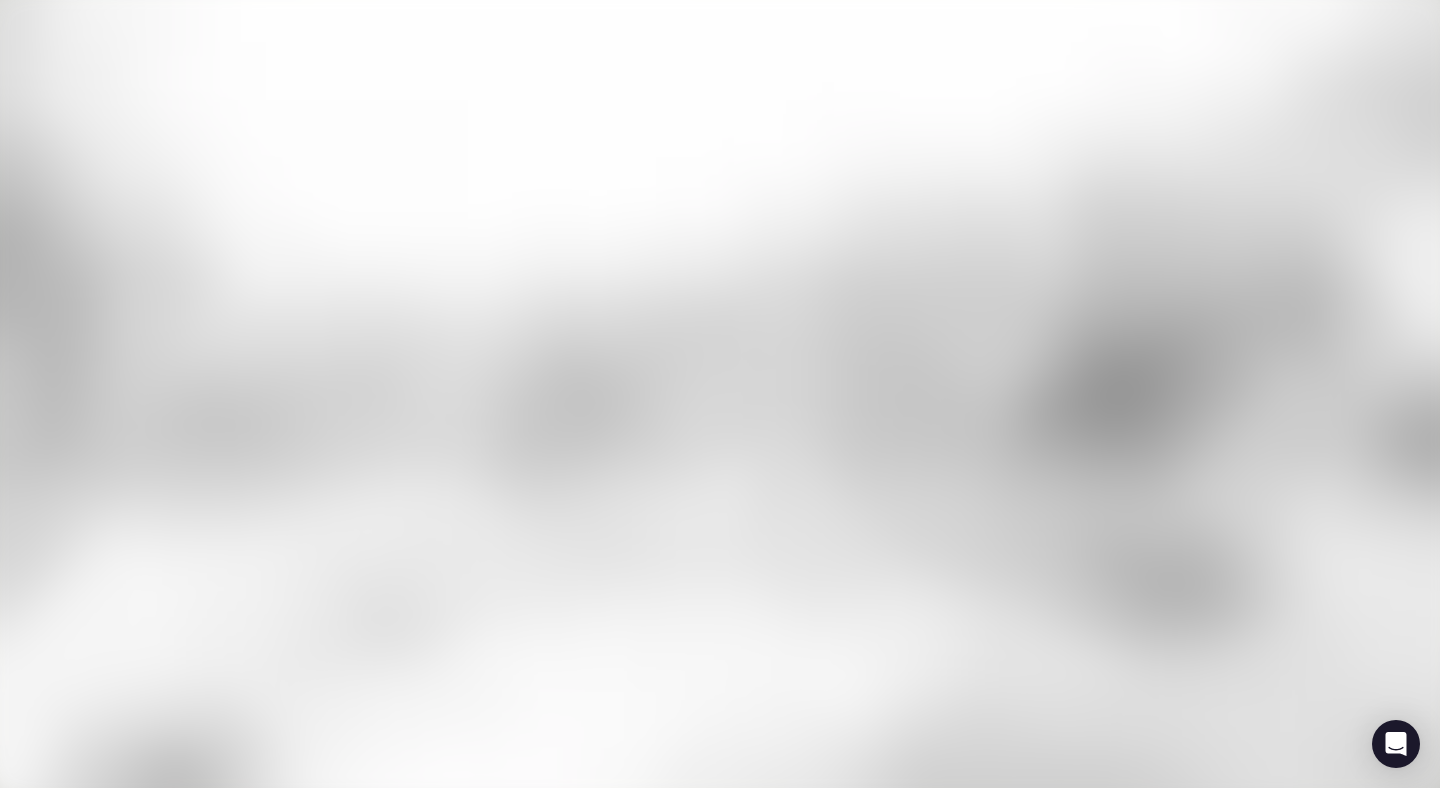 scroll, scrollTop: 0, scrollLeft: 0, axis: both 